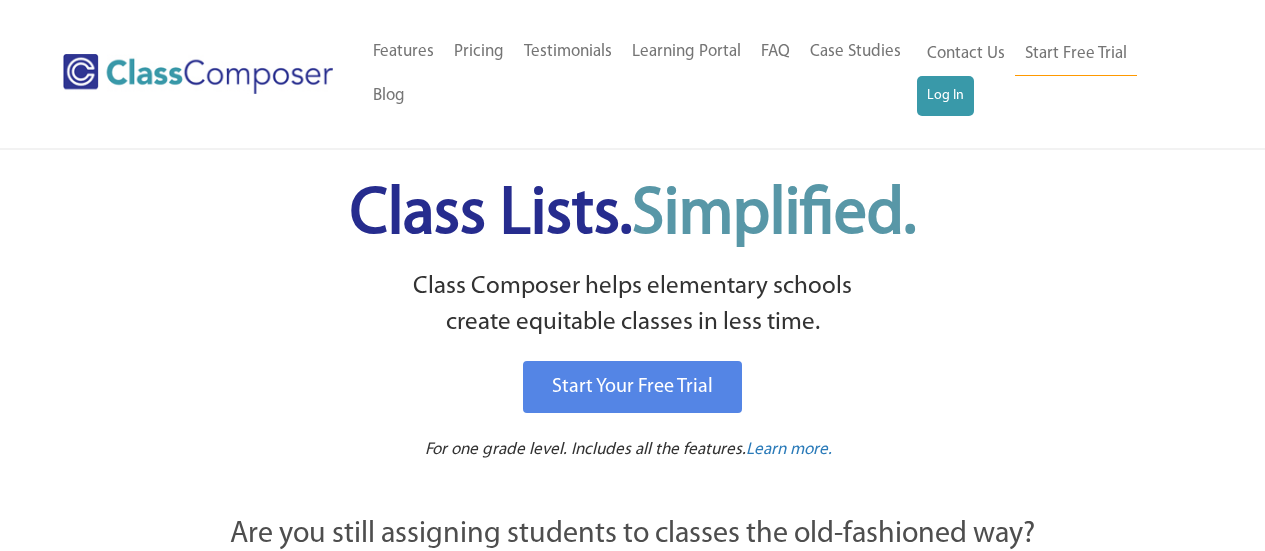 scroll, scrollTop: 0, scrollLeft: 0, axis: both 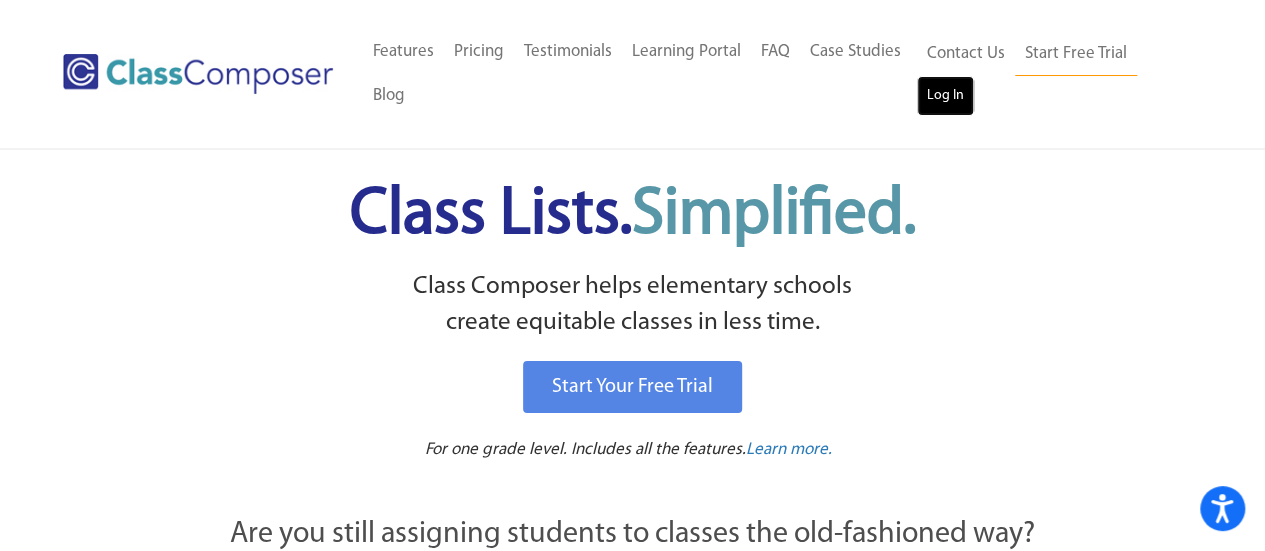 click on "Log In" at bounding box center (945, 96) 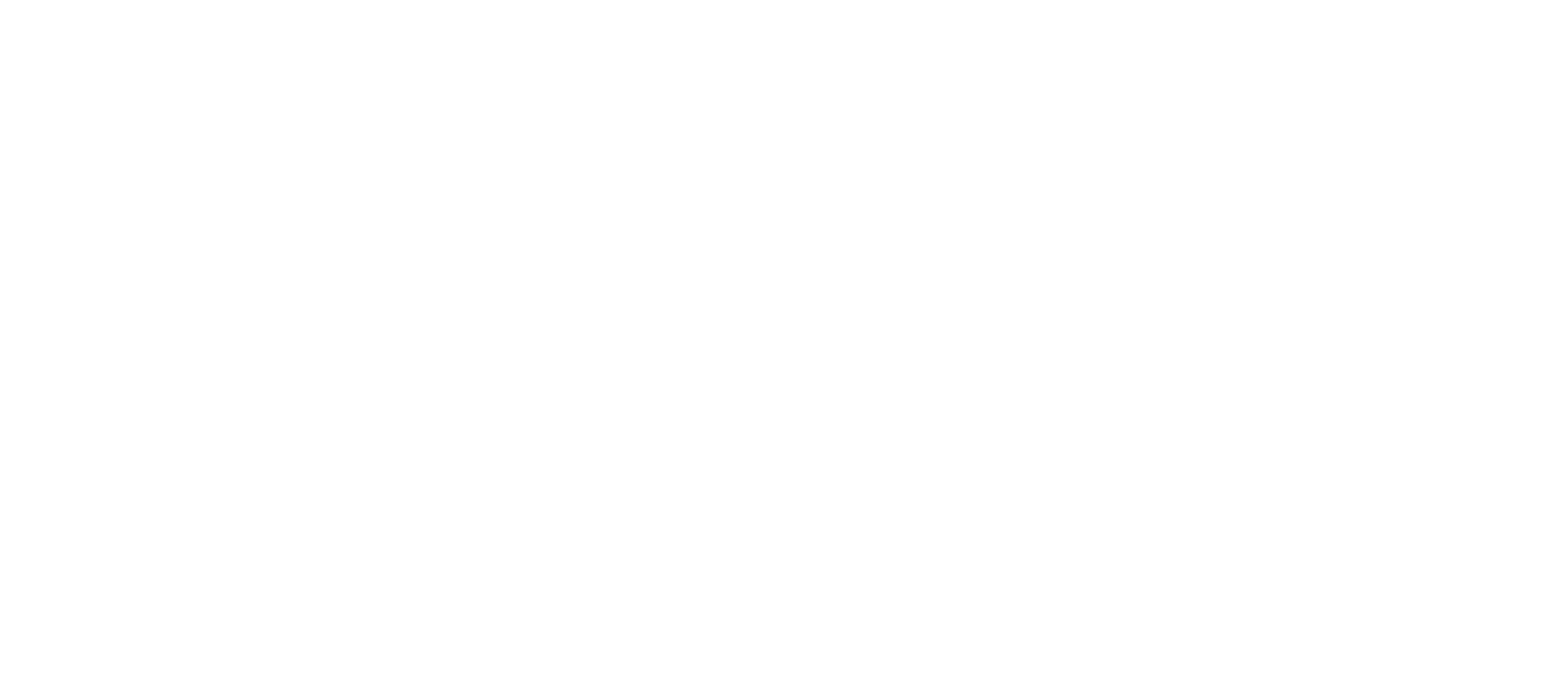 scroll, scrollTop: 0, scrollLeft: 0, axis: both 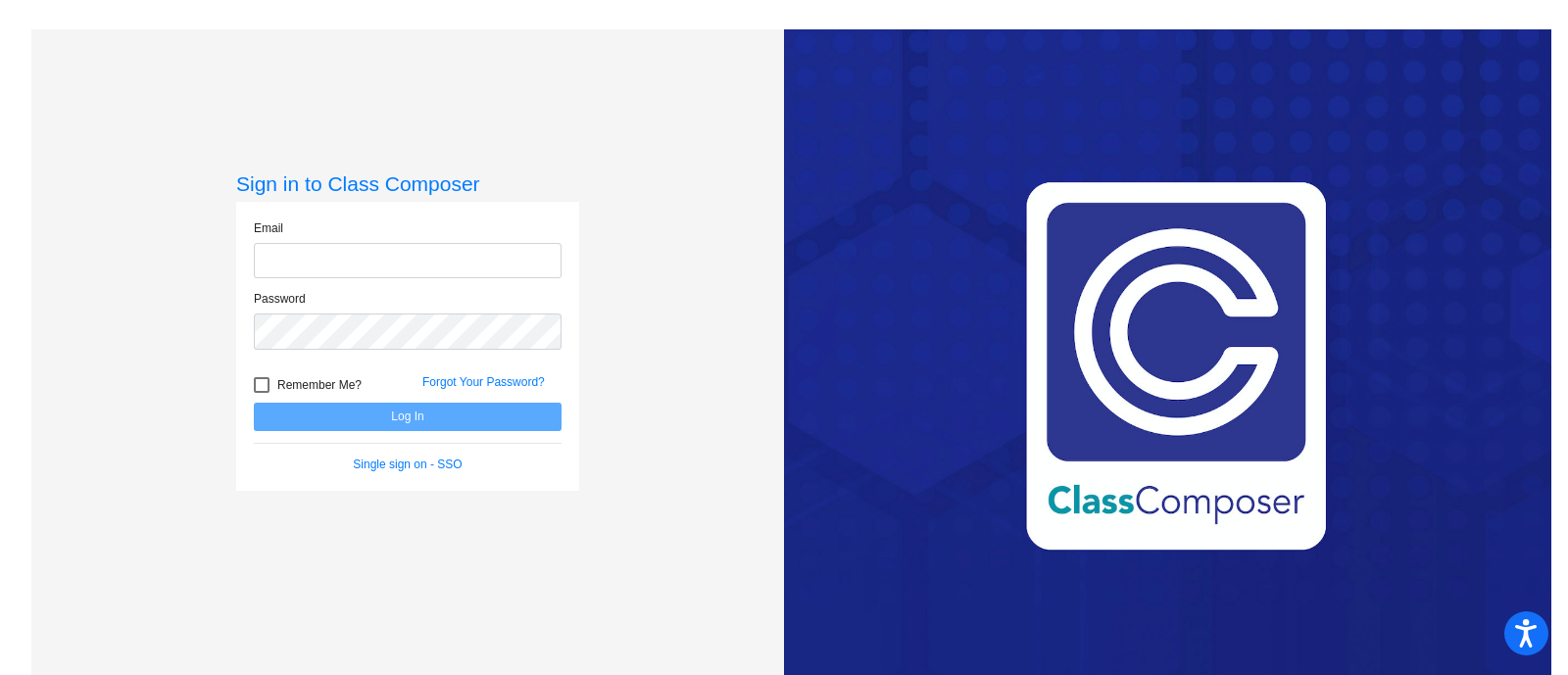 type on "meback@psdschools.org" 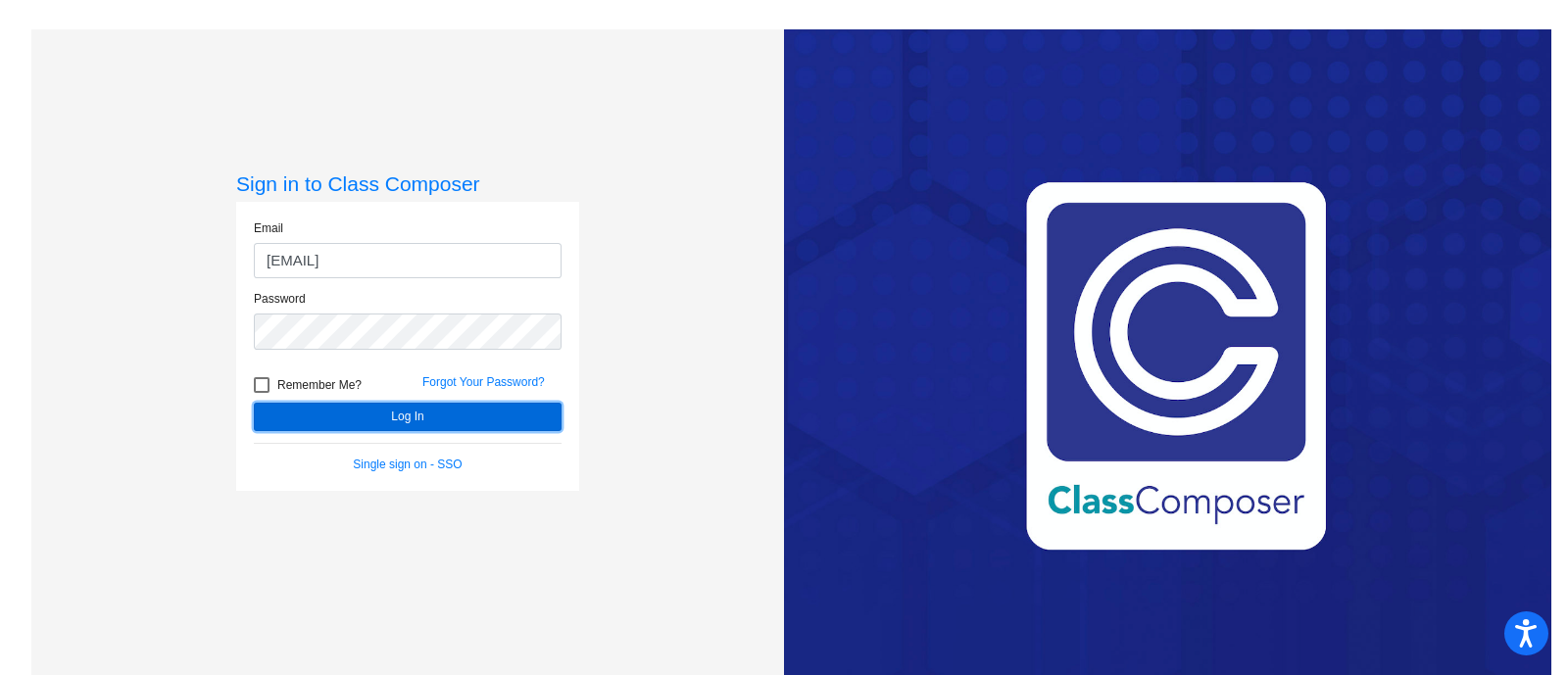 click on "Log In" 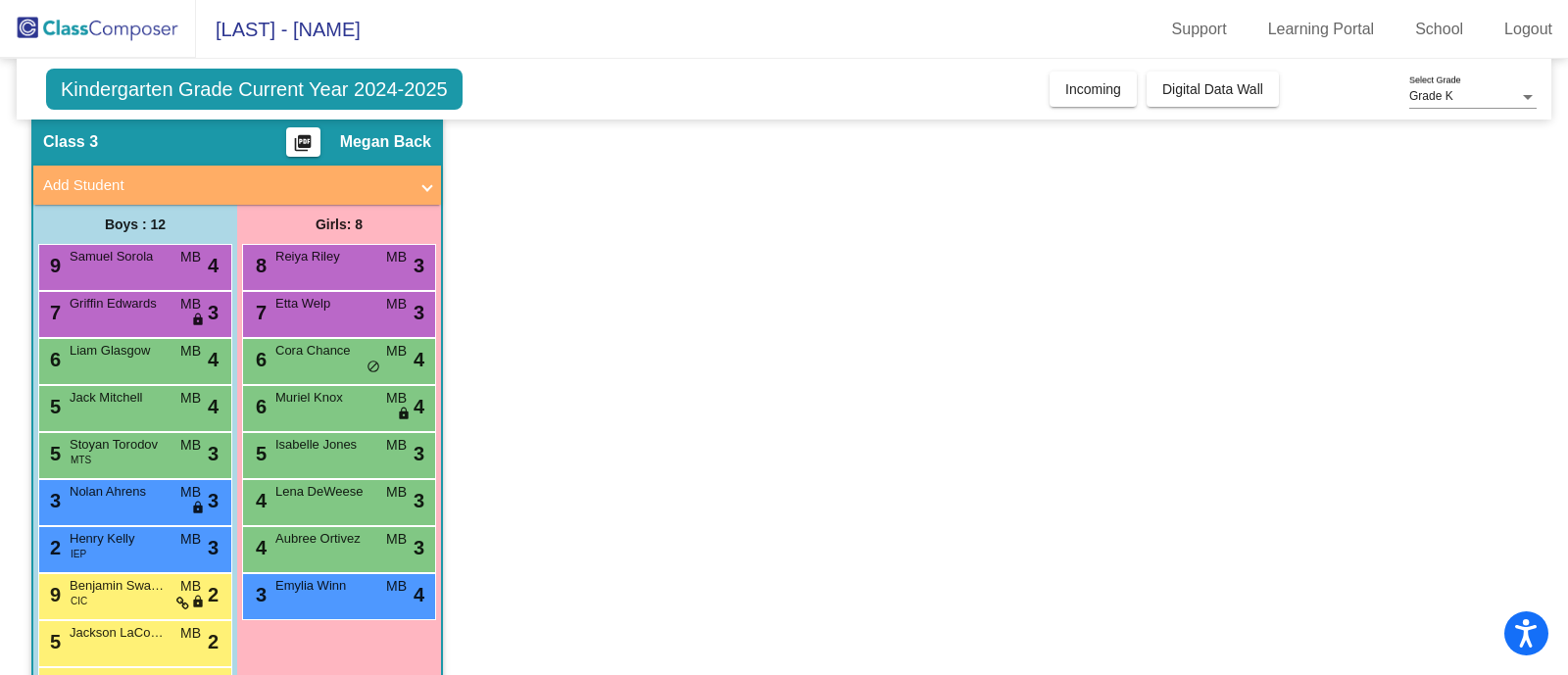 scroll, scrollTop: 0, scrollLeft: 0, axis: both 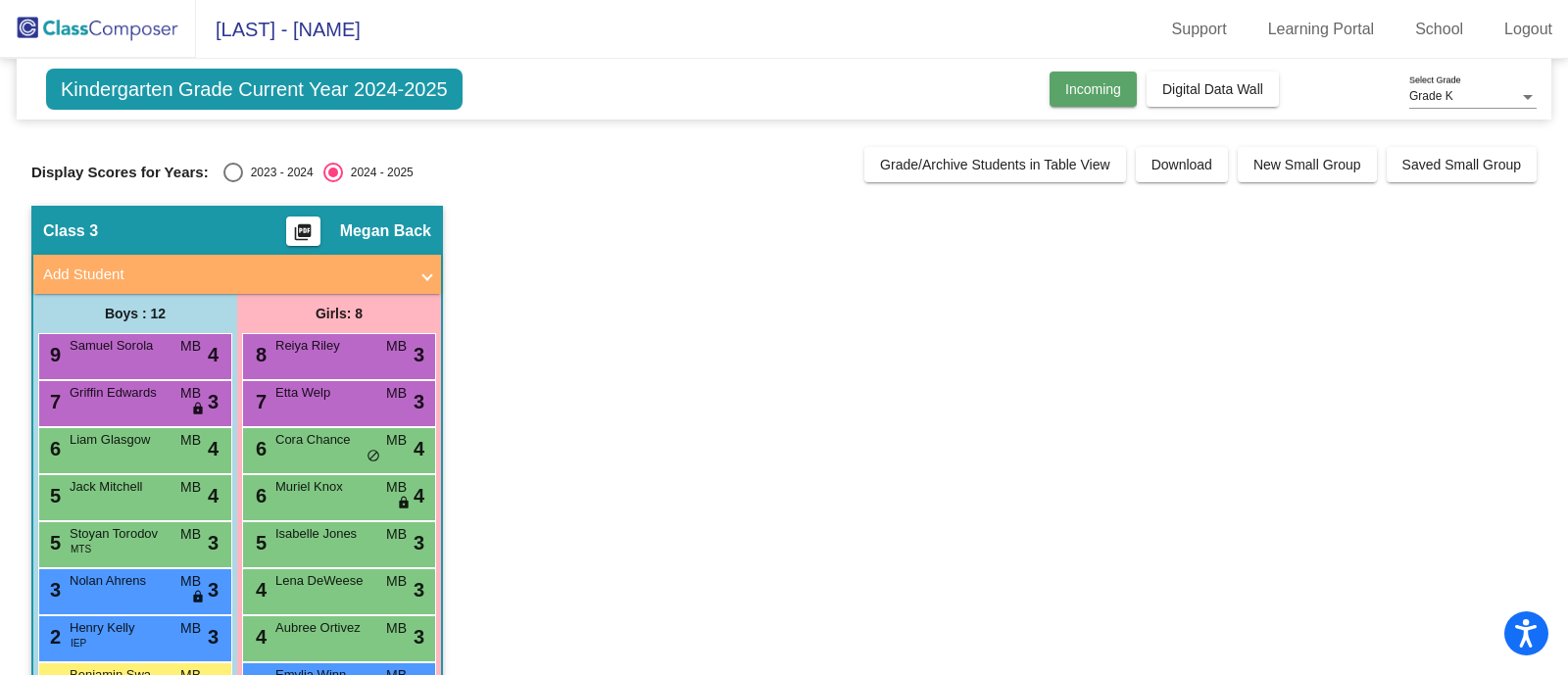 click on "Incoming" 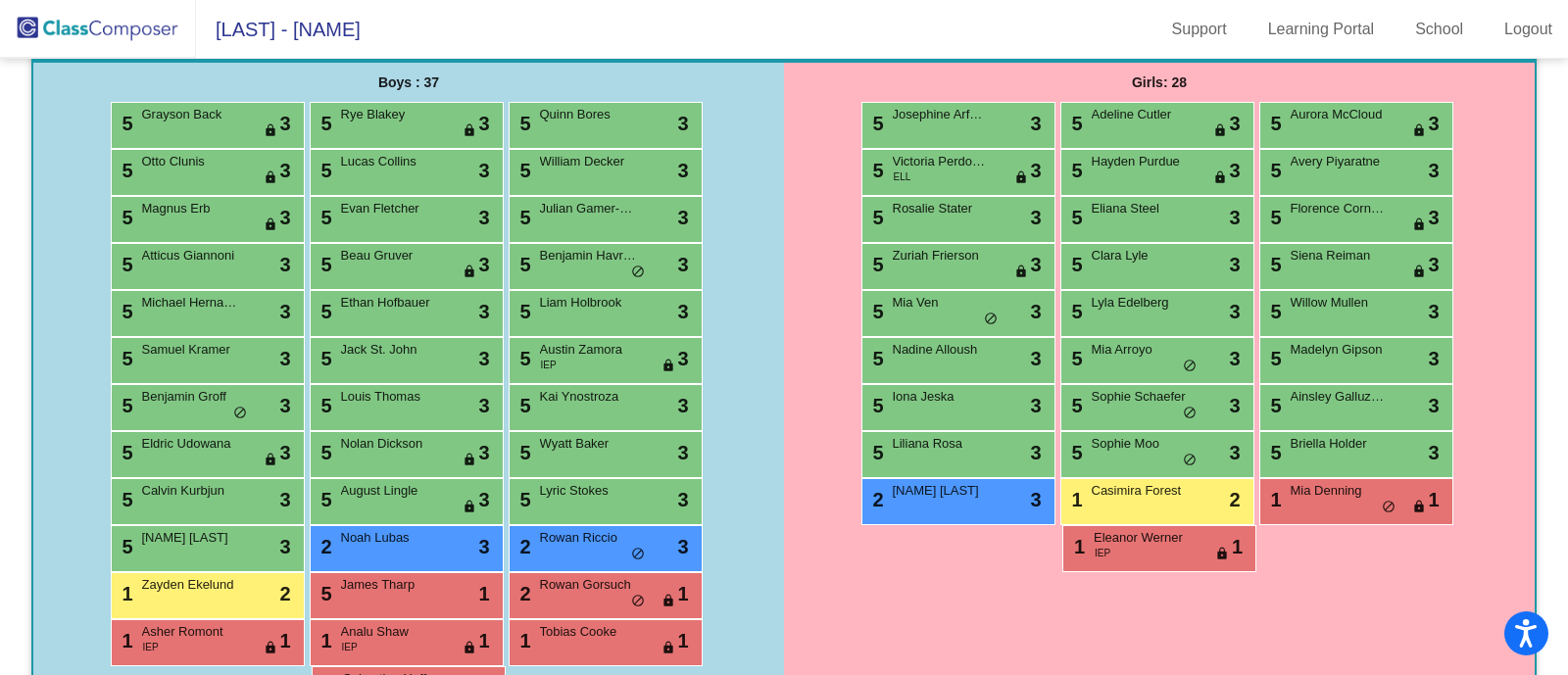 scroll, scrollTop: 314, scrollLeft: 0, axis: vertical 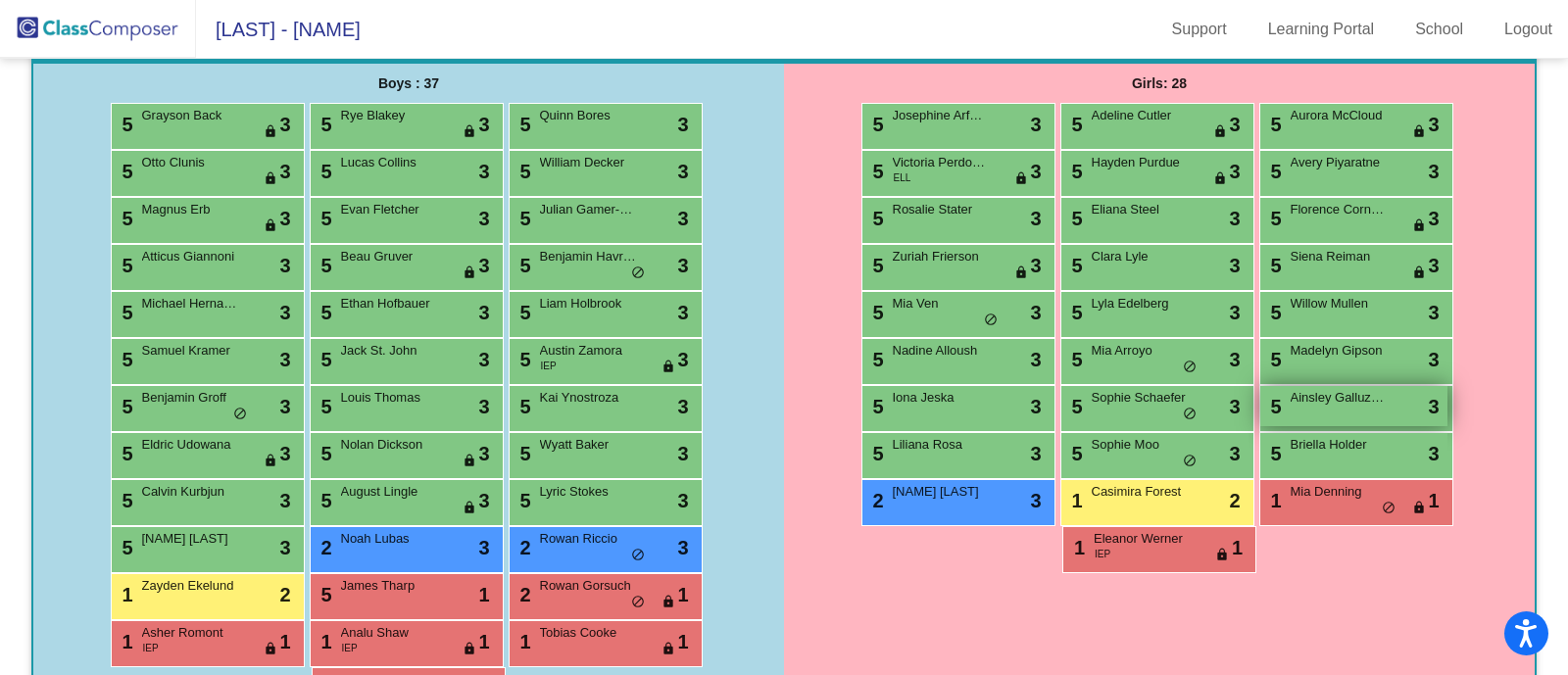 click on "Ainsley Galluzzo Galluzzo" at bounding box center (1340, 398) 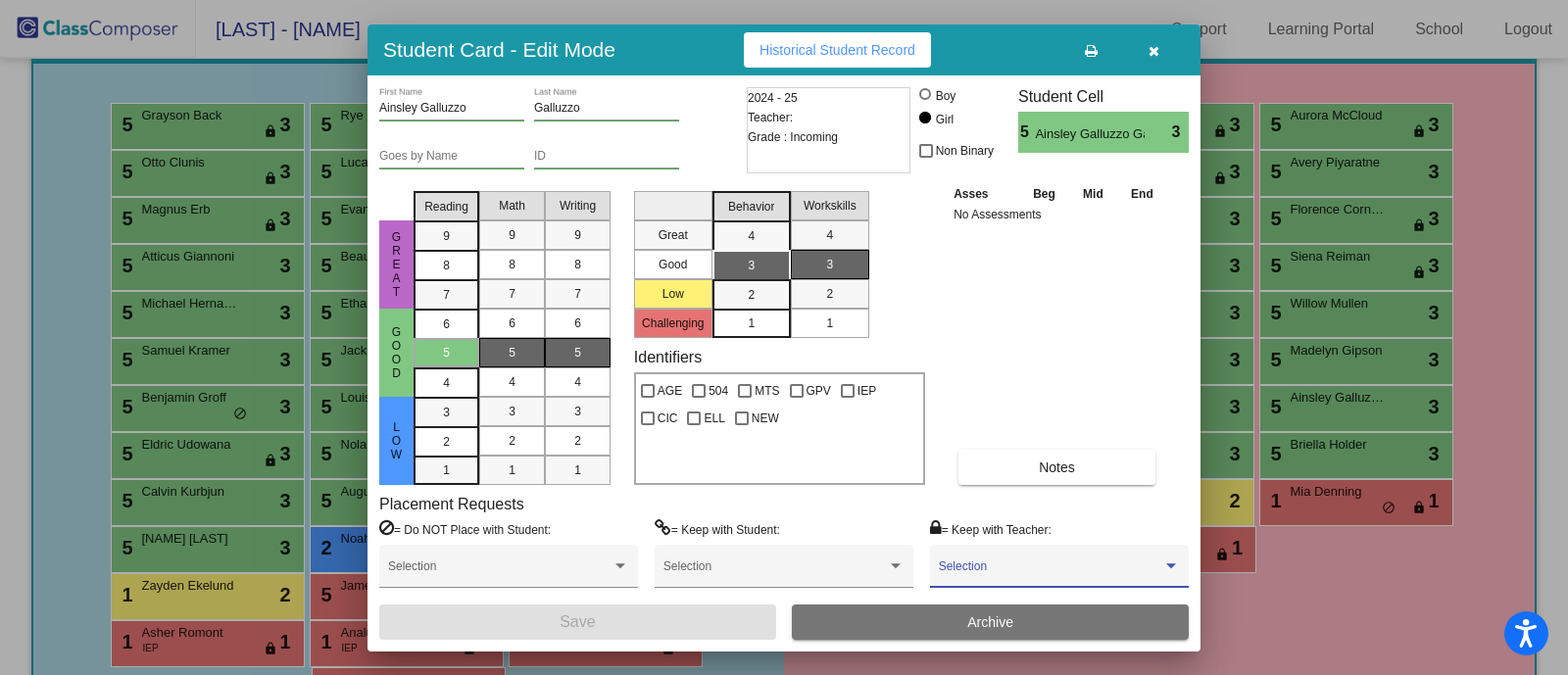 click at bounding box center (1051, 573) 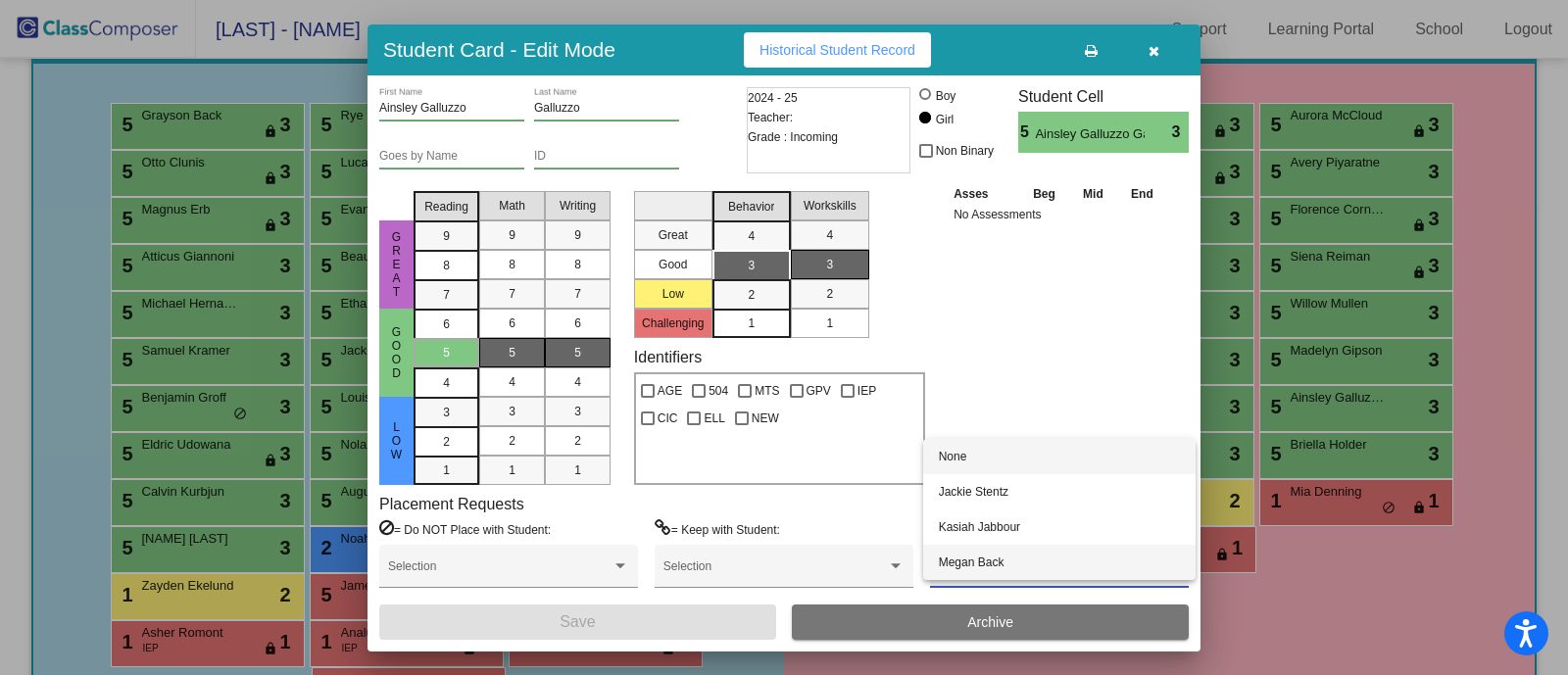 click on "Megan Back" at bounding box center [1059, 562] 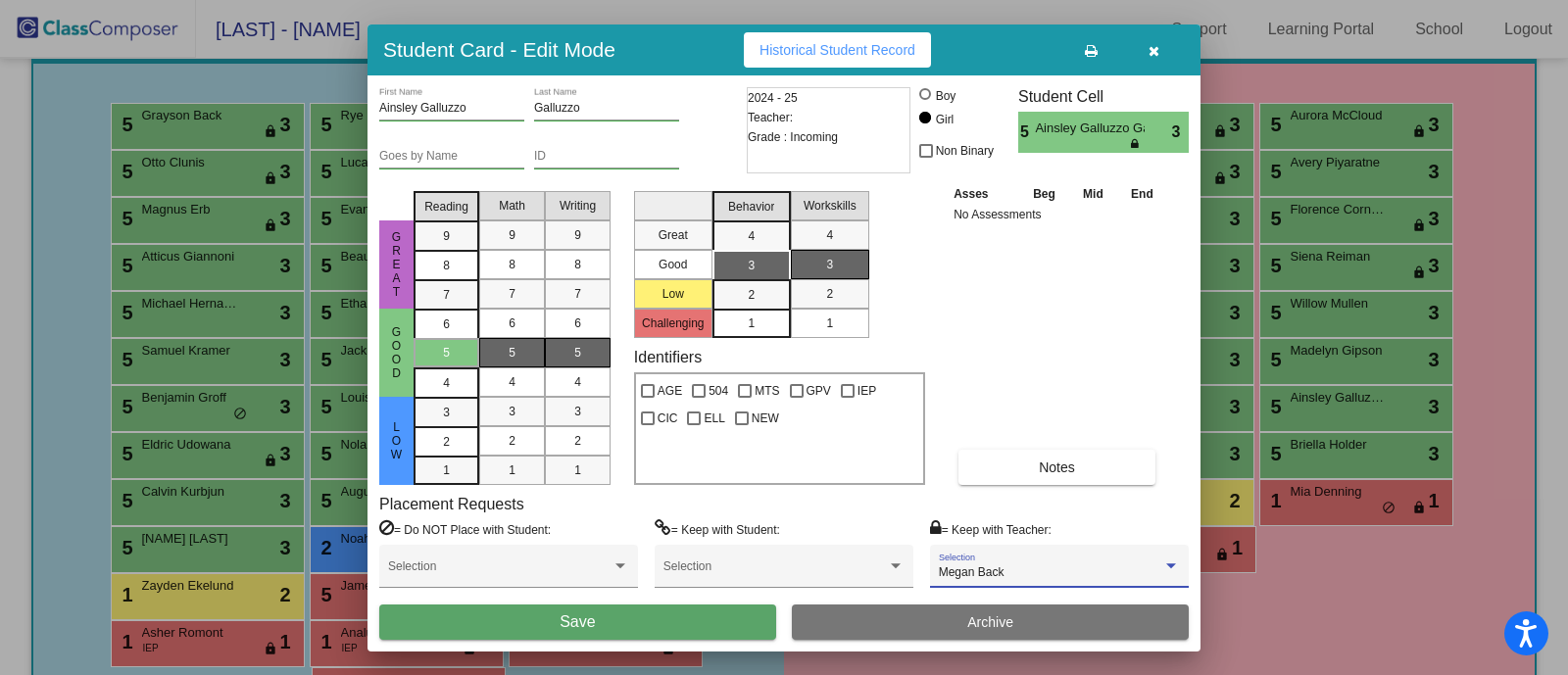 click on "Save" at bounding box center (577, 622) 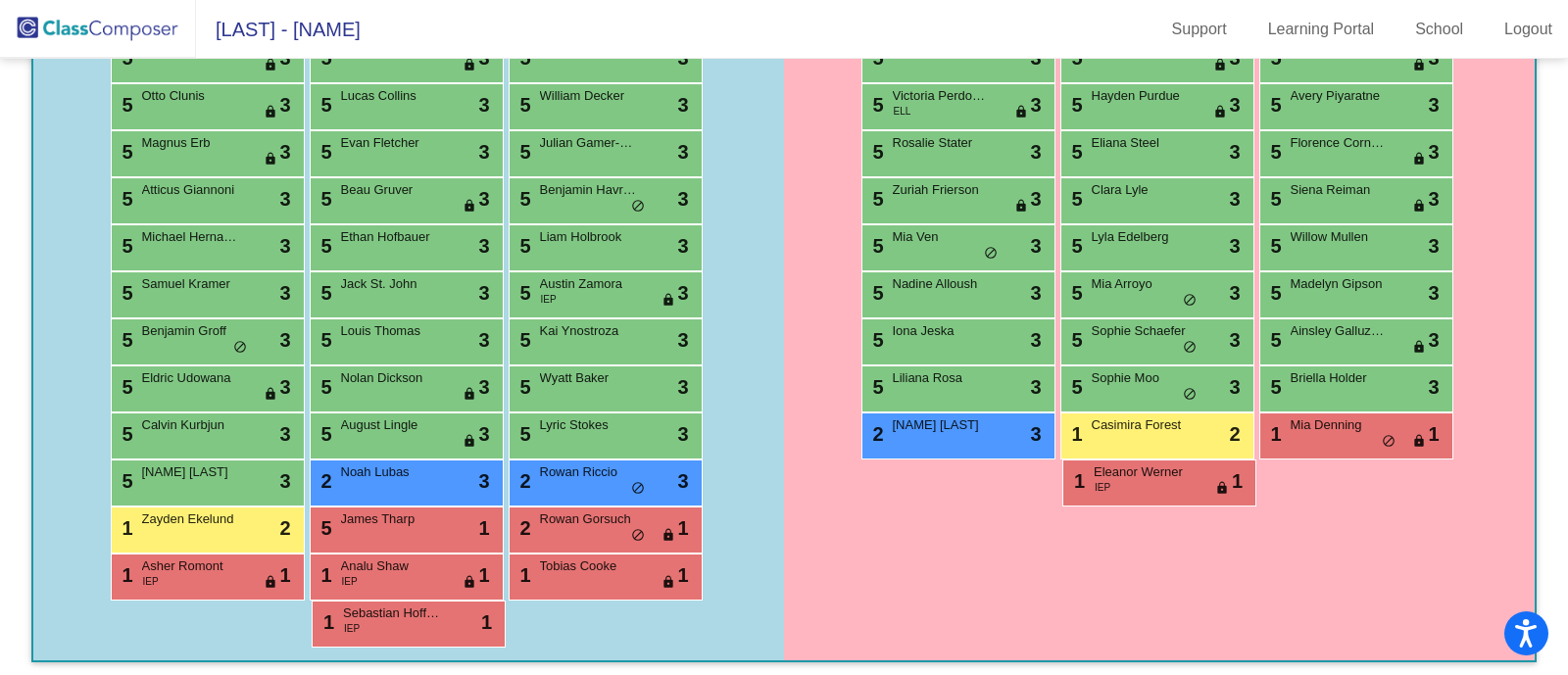 scroll, scrollTop: 386, scrollLeft: 0, axis: vertical 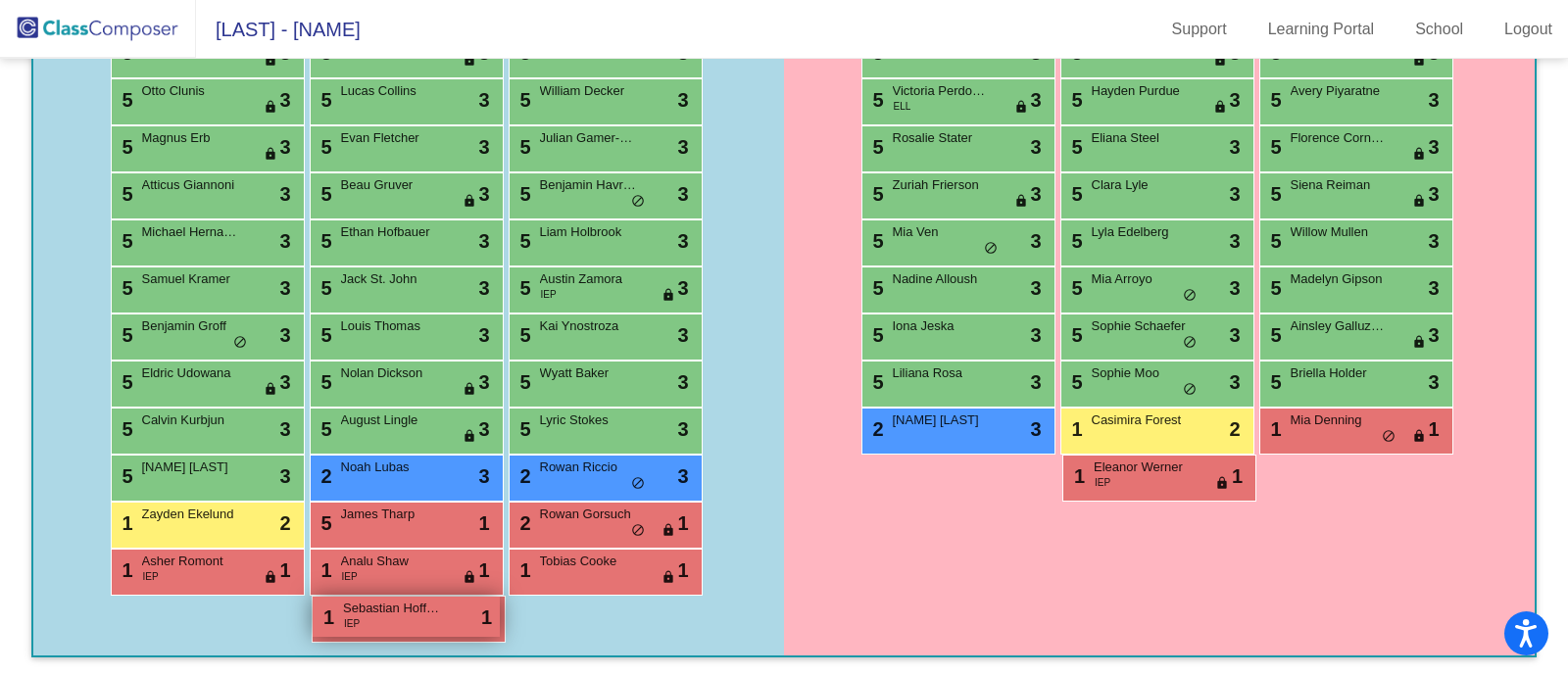 click on "Sebastian Hoffman" at bounding box center (392, 608) 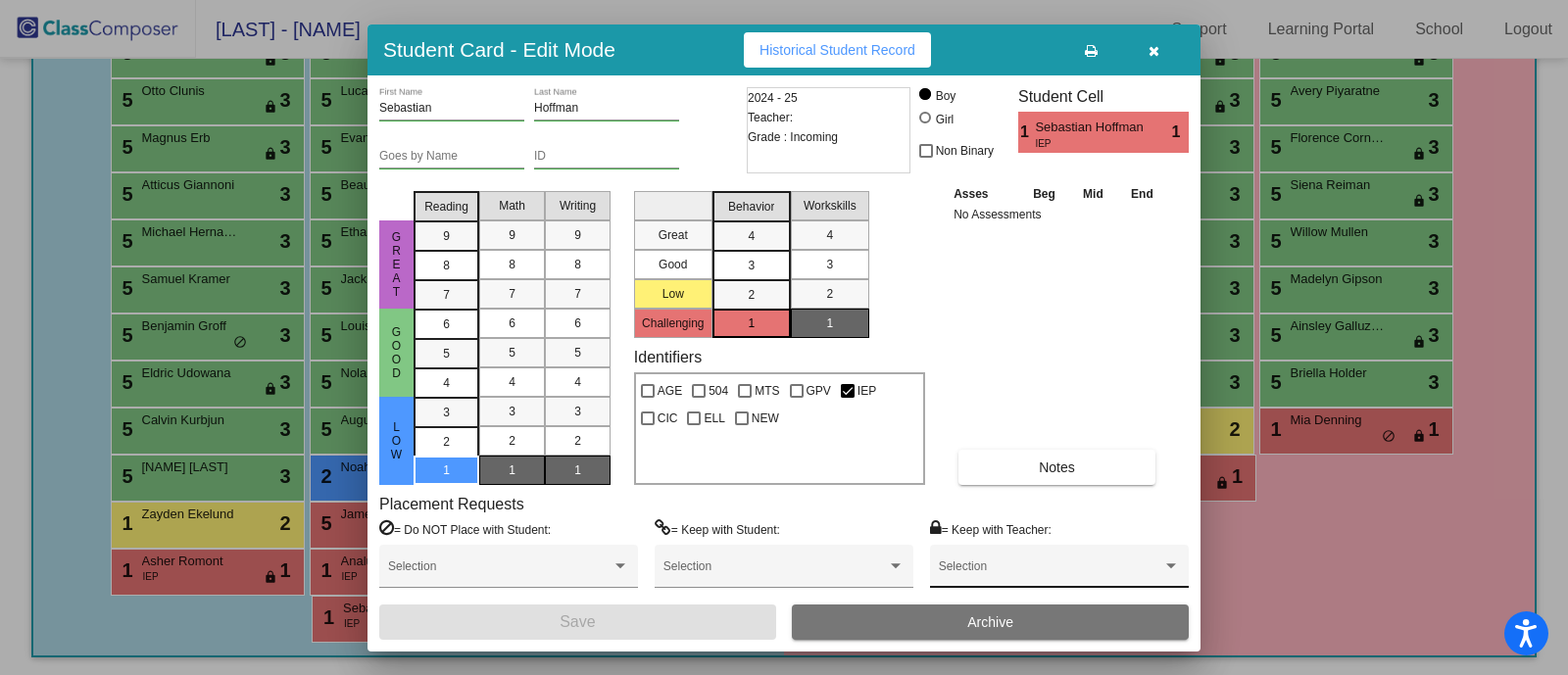 click on "Selection" at bounding box center (1059, 566) 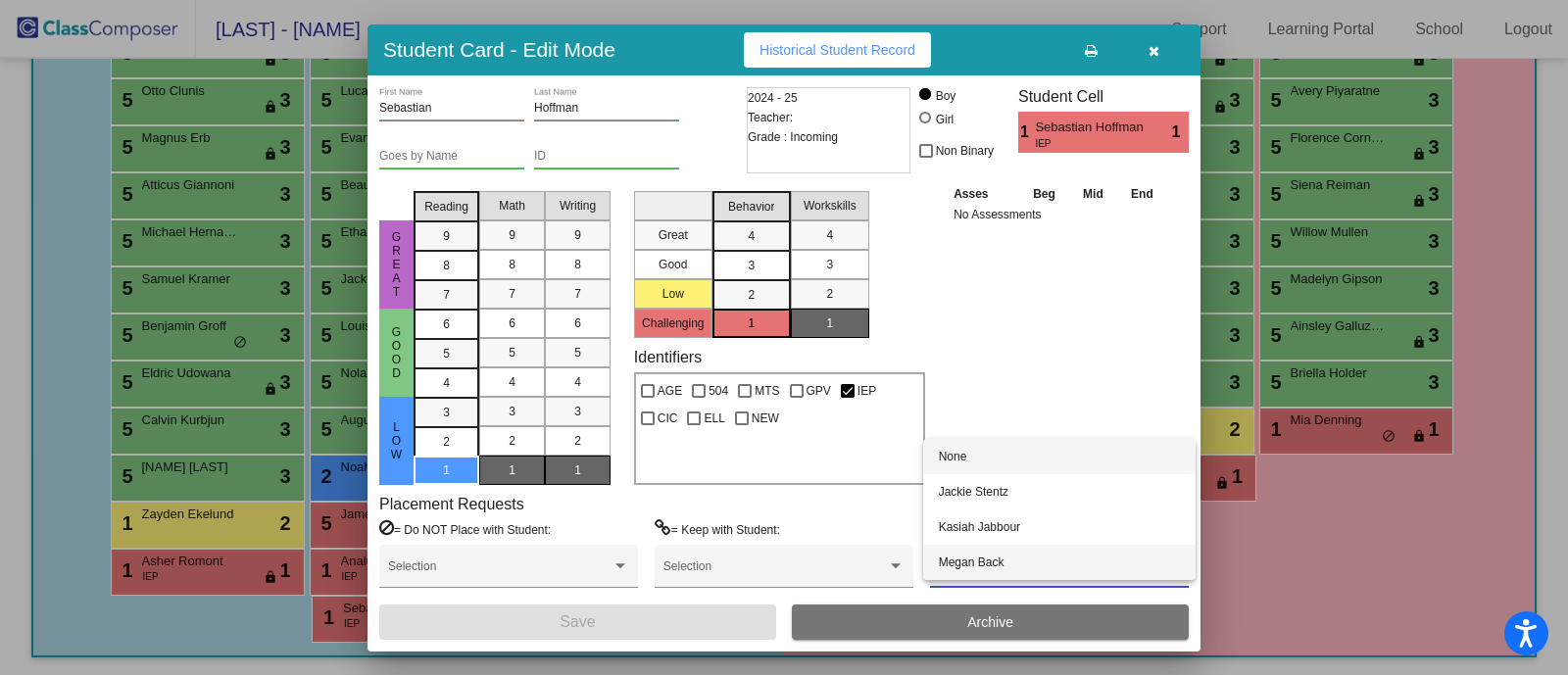 click on "Megan Back" at bounding box center [1059, 562] 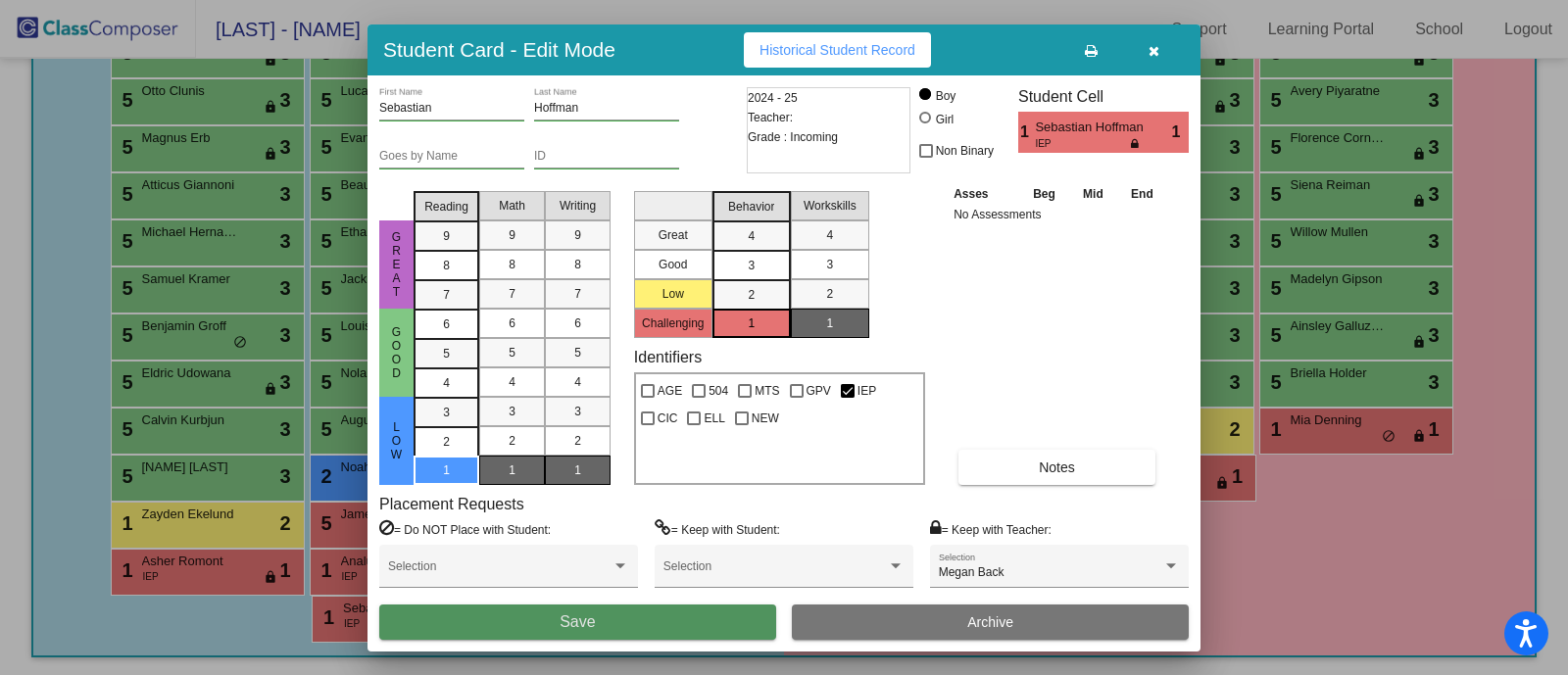 click on "Save" at bounding box center (577, 622) 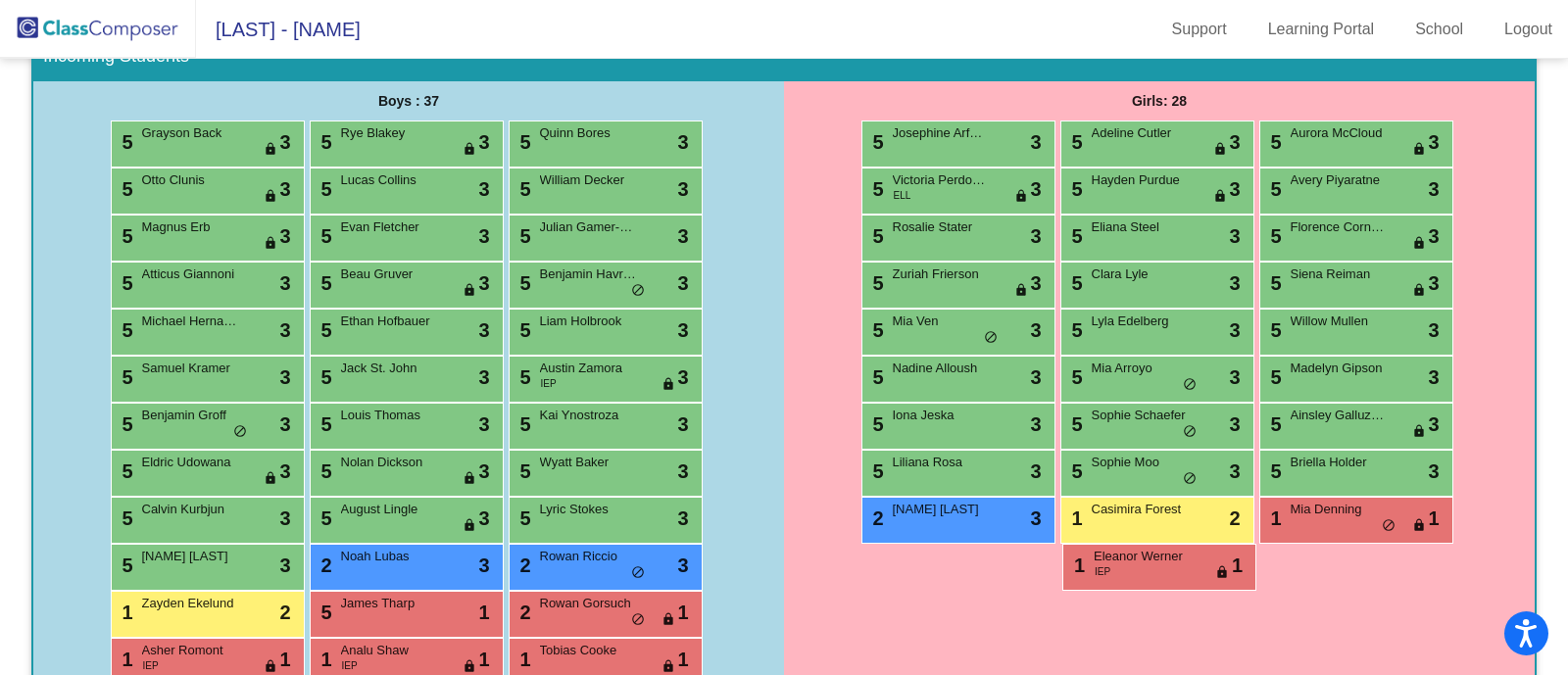 scroll, scrollTop: 386, scrollLeft: 0, axis: vertical 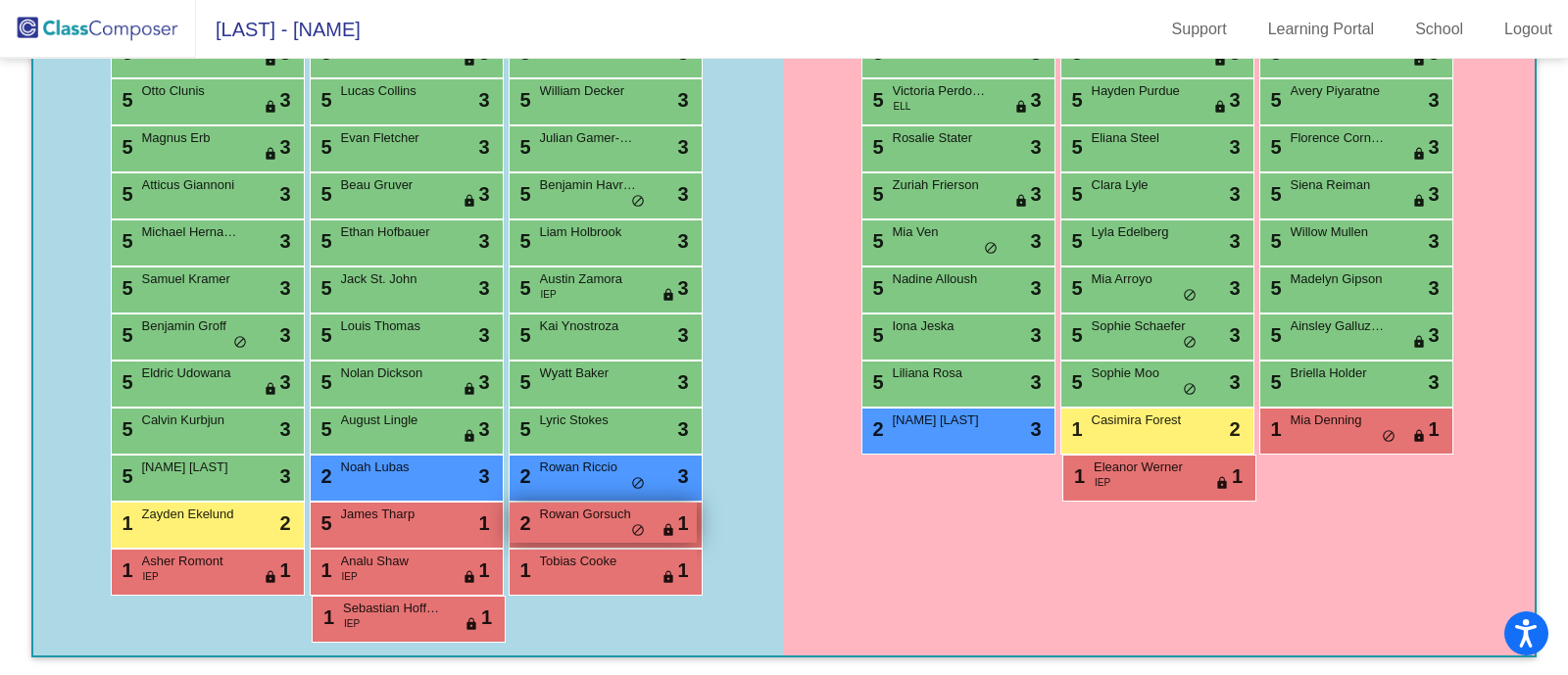 click on "2 Rowan Gorsuch lock do_not_disturb_alt 1" at bounding box center (603, 522) 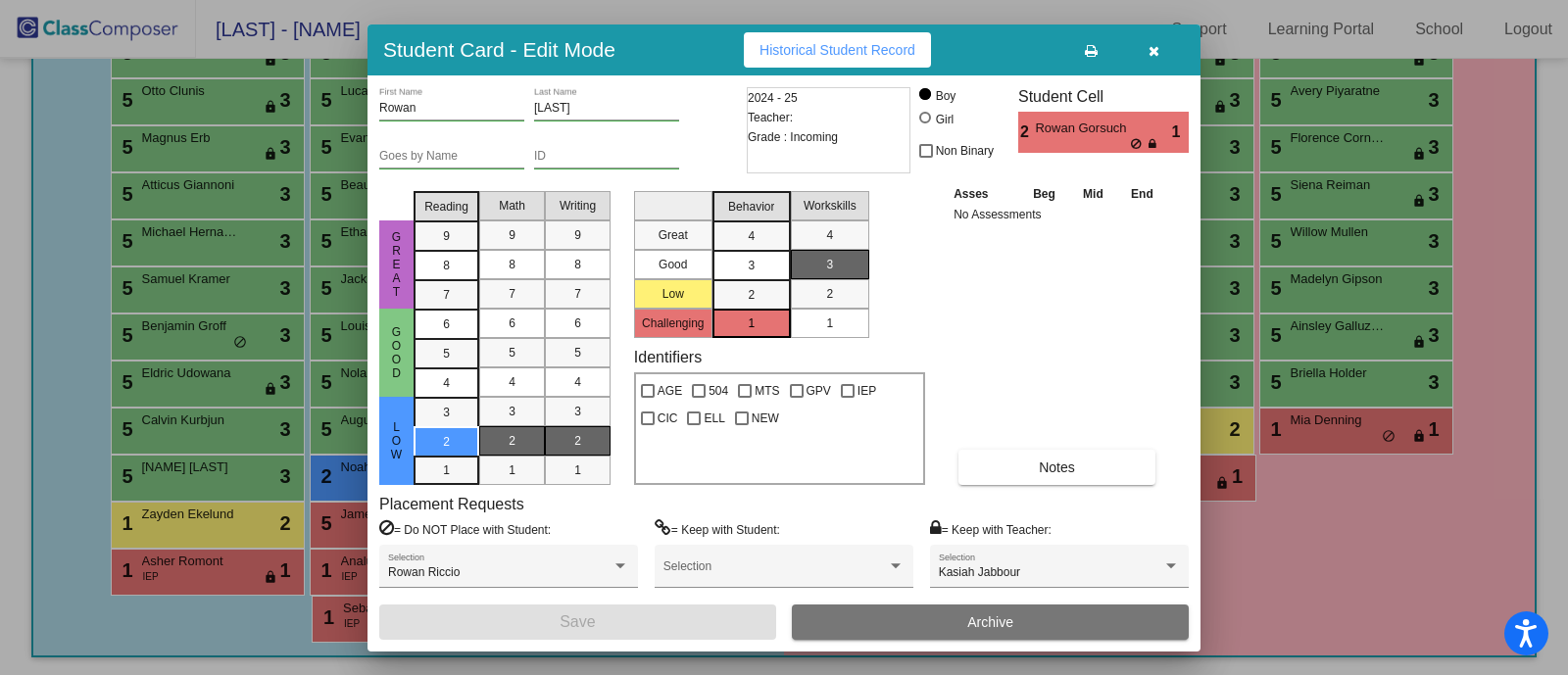 click at bounding box center (1153, 51) 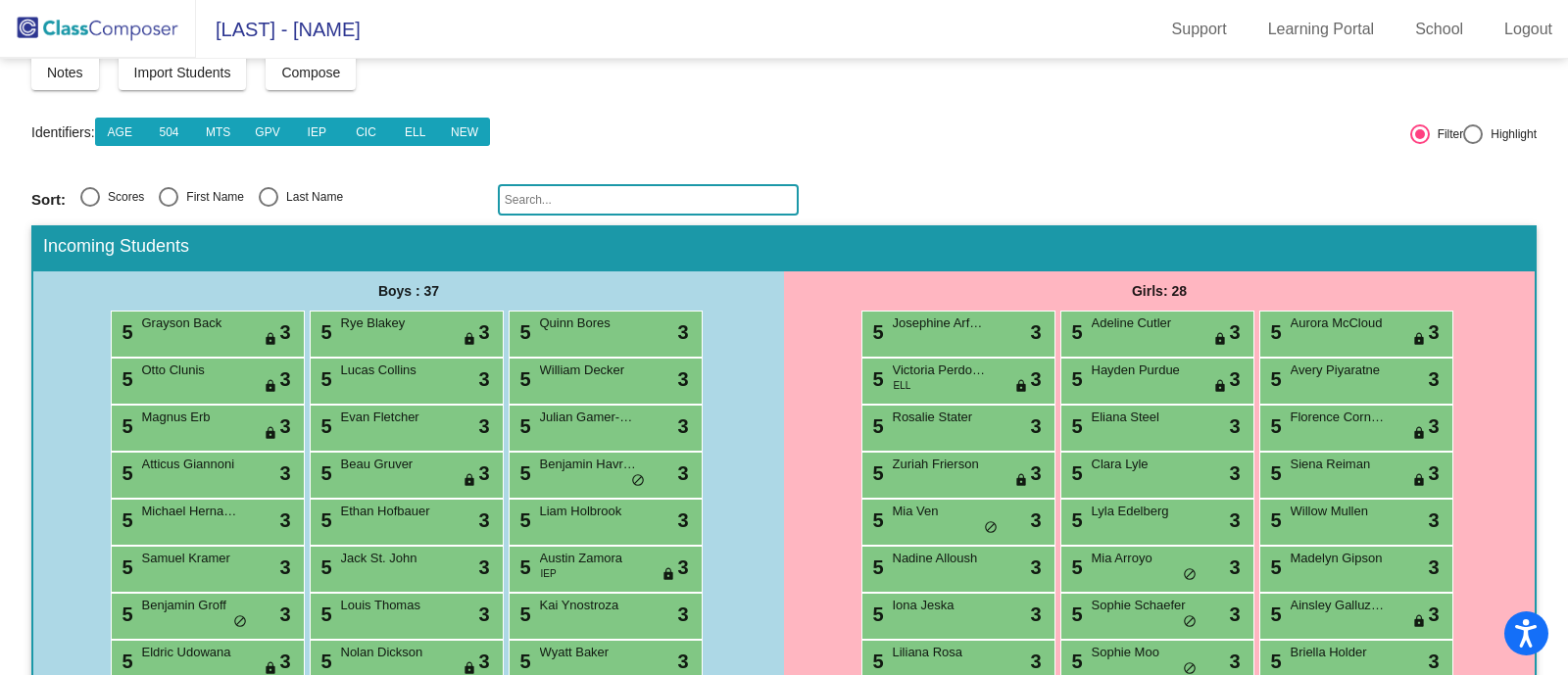 scroll, scrollTop: 0, scrollLeft: 0, axis: both 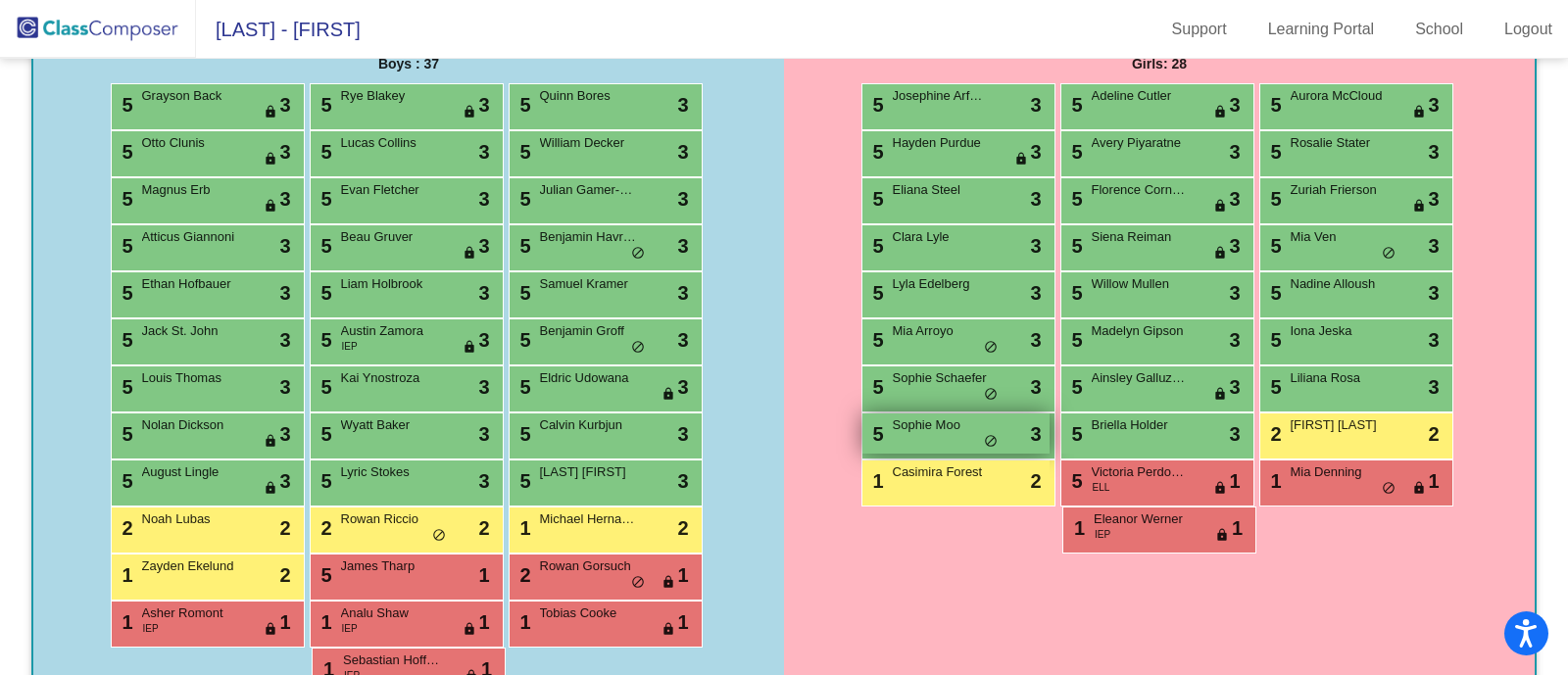 click on "Sophie Moo" at bounding box center [942, 425] 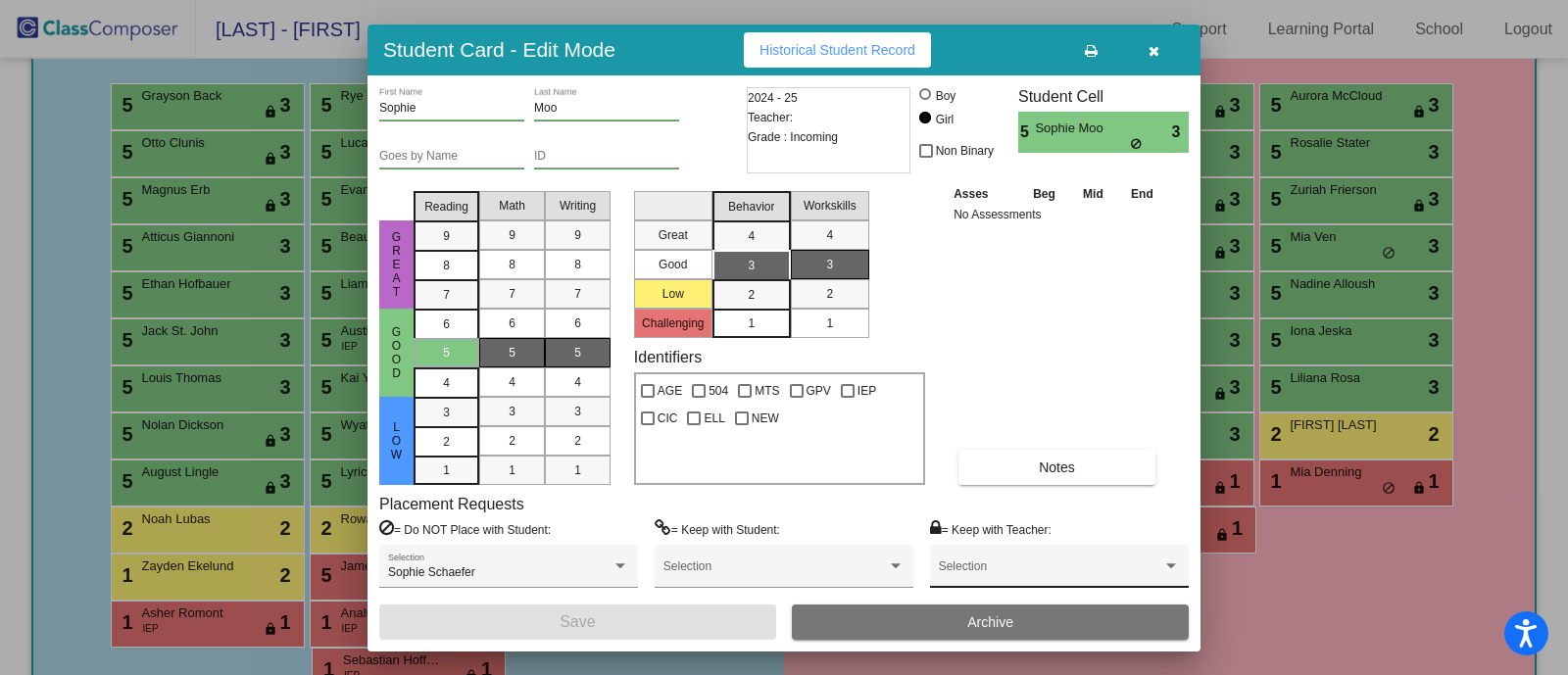 click at bounding box center (1051, 573) 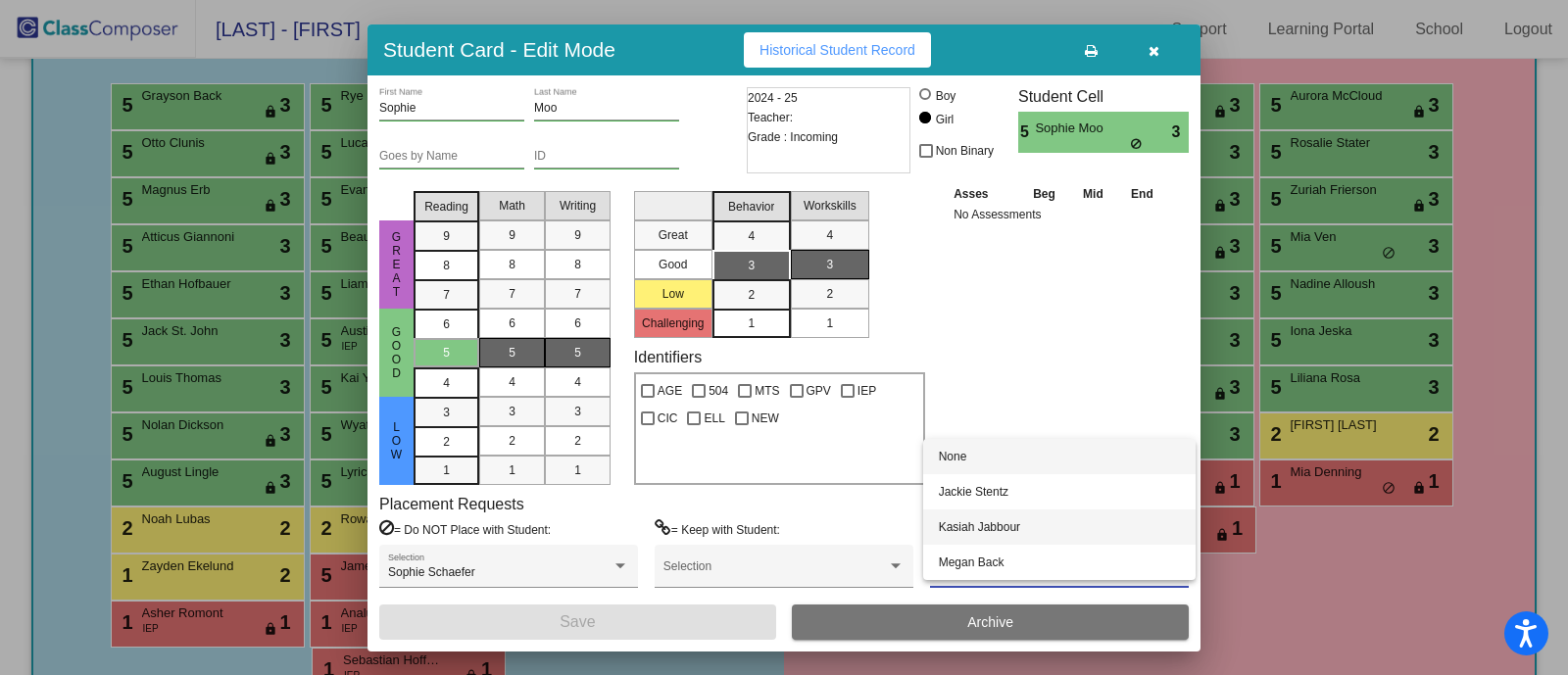click on "Kasiah Jabbour" at bounding box center [1059, 527] 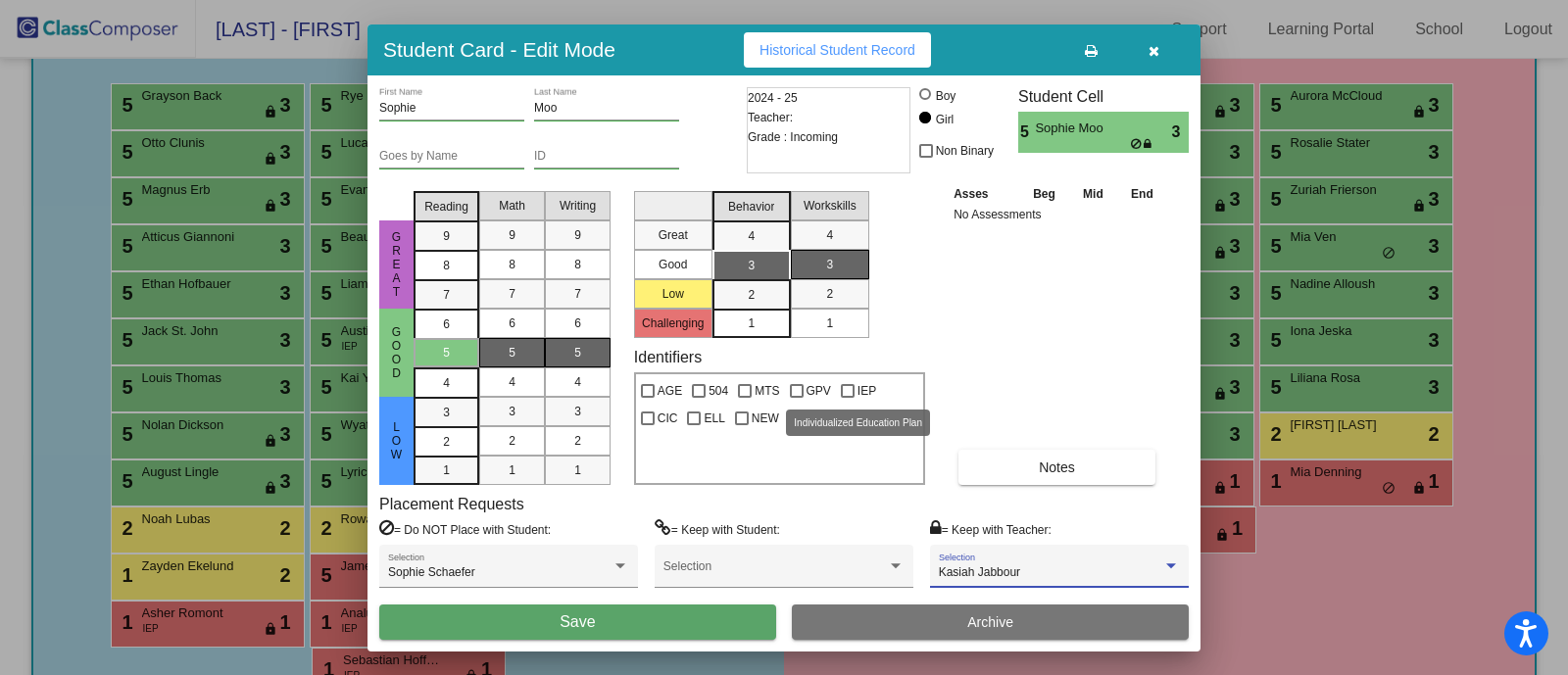 click at bounding box center [848, 391] 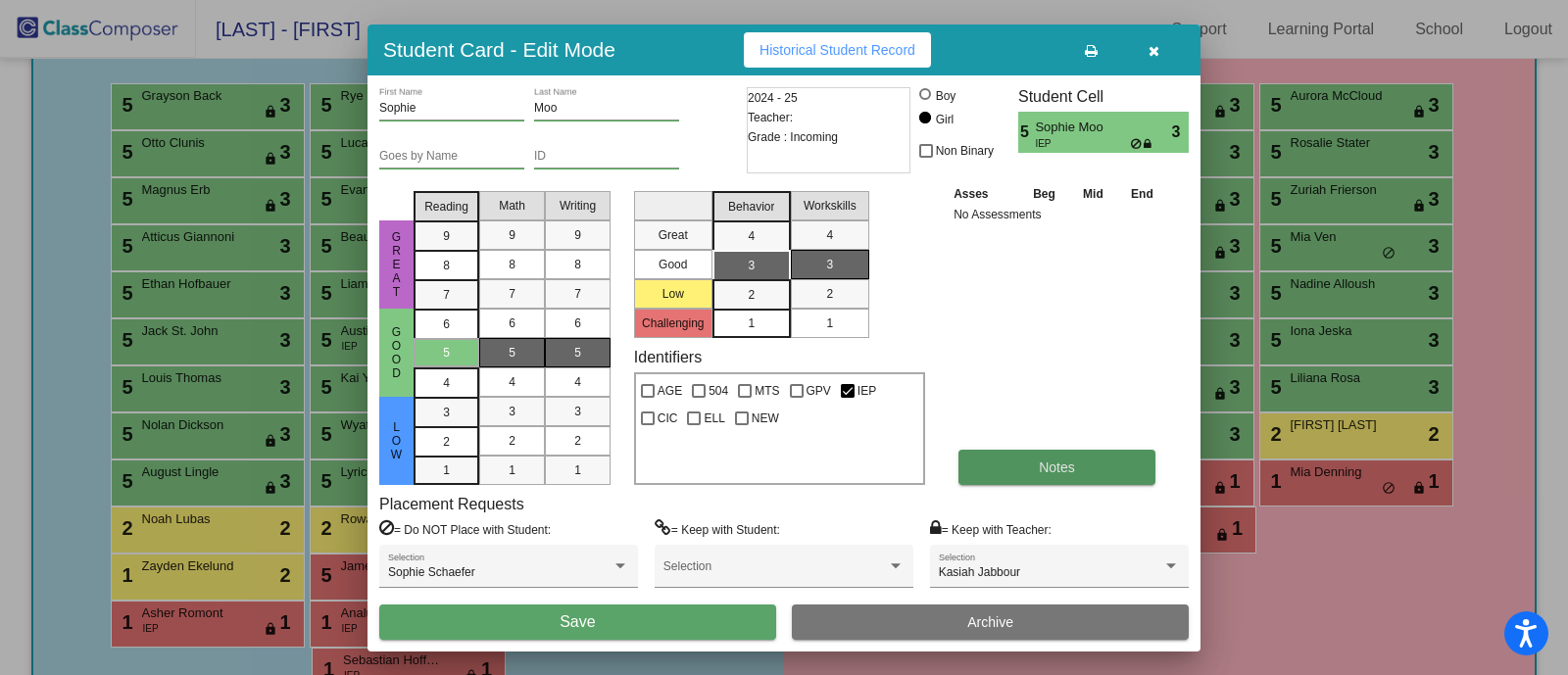 click on "Notes" at bounding box center [1056, 467] 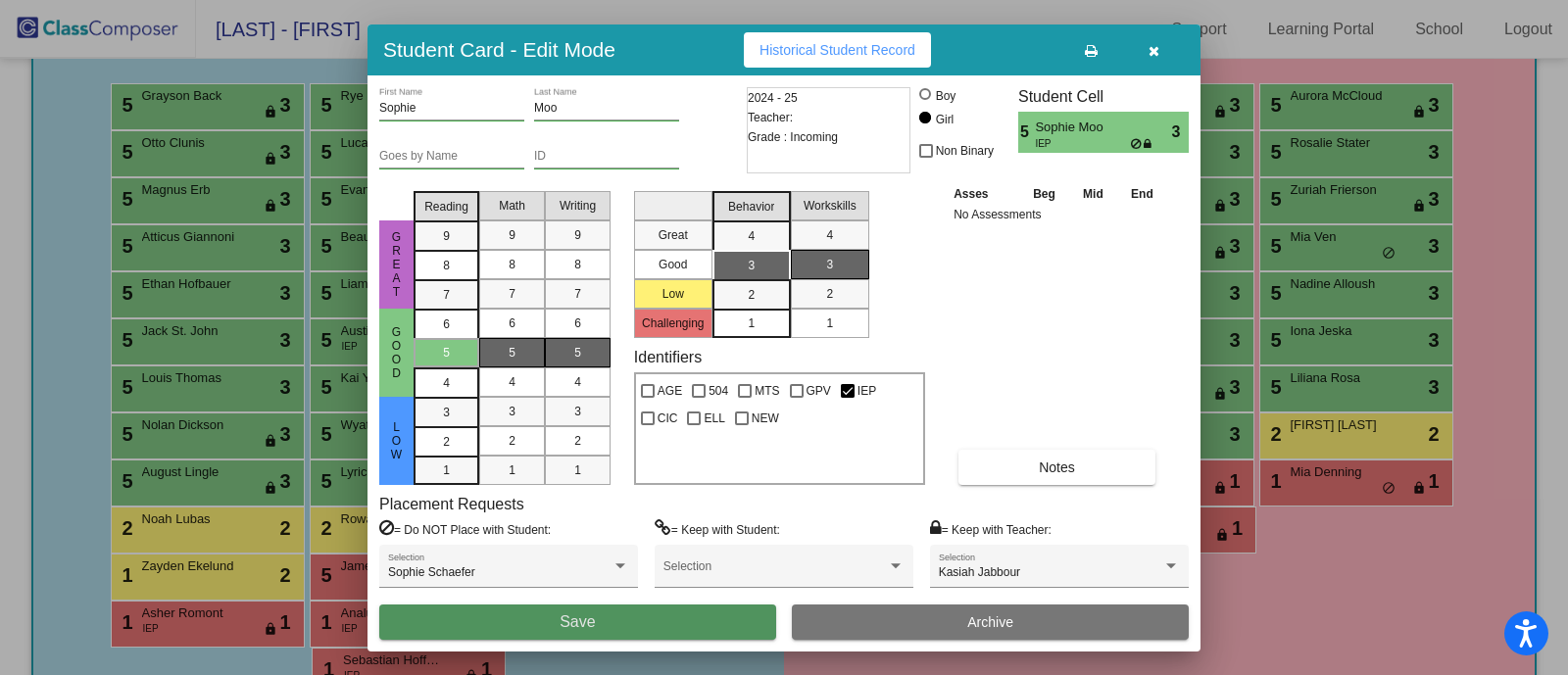 click on "Save" at bounding box center [577, 622] 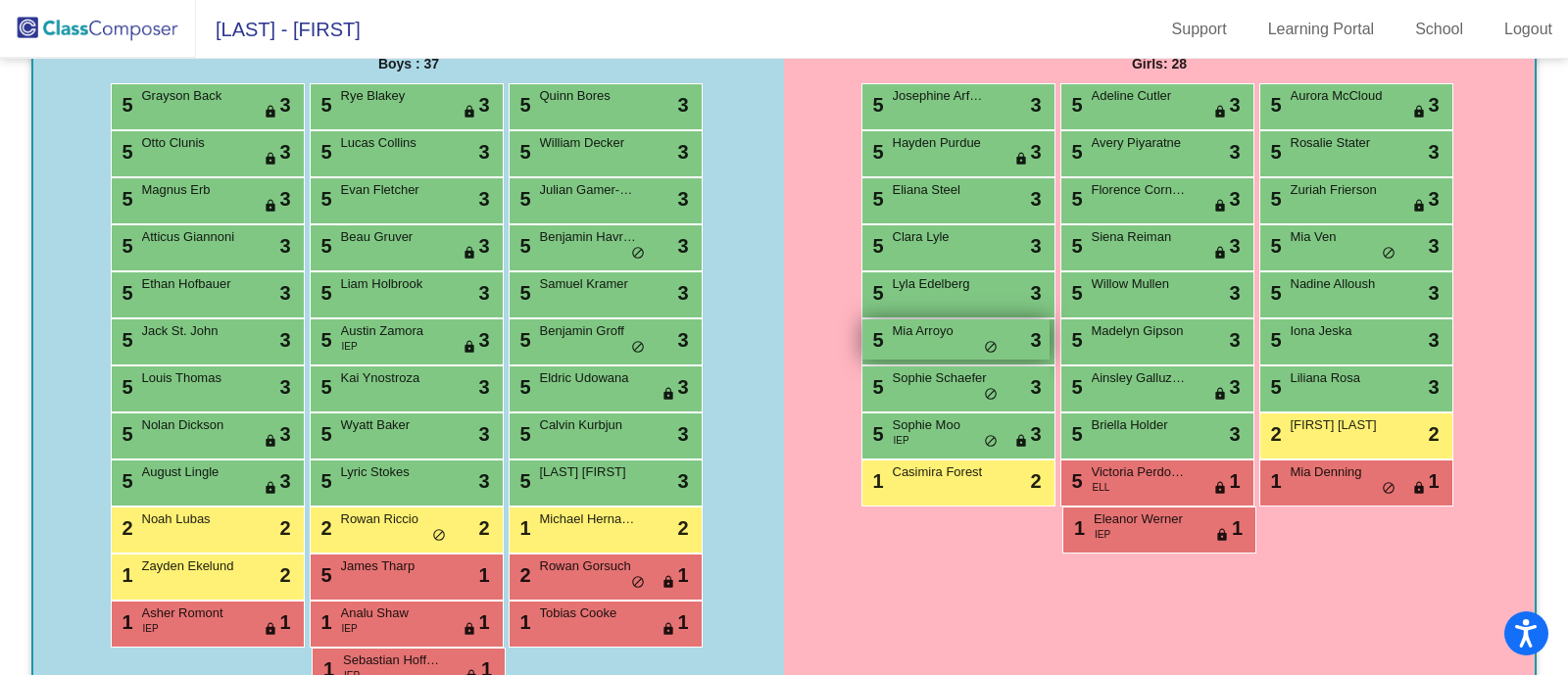 click on "Mia Arroyo" at bounding box center (942, 331) 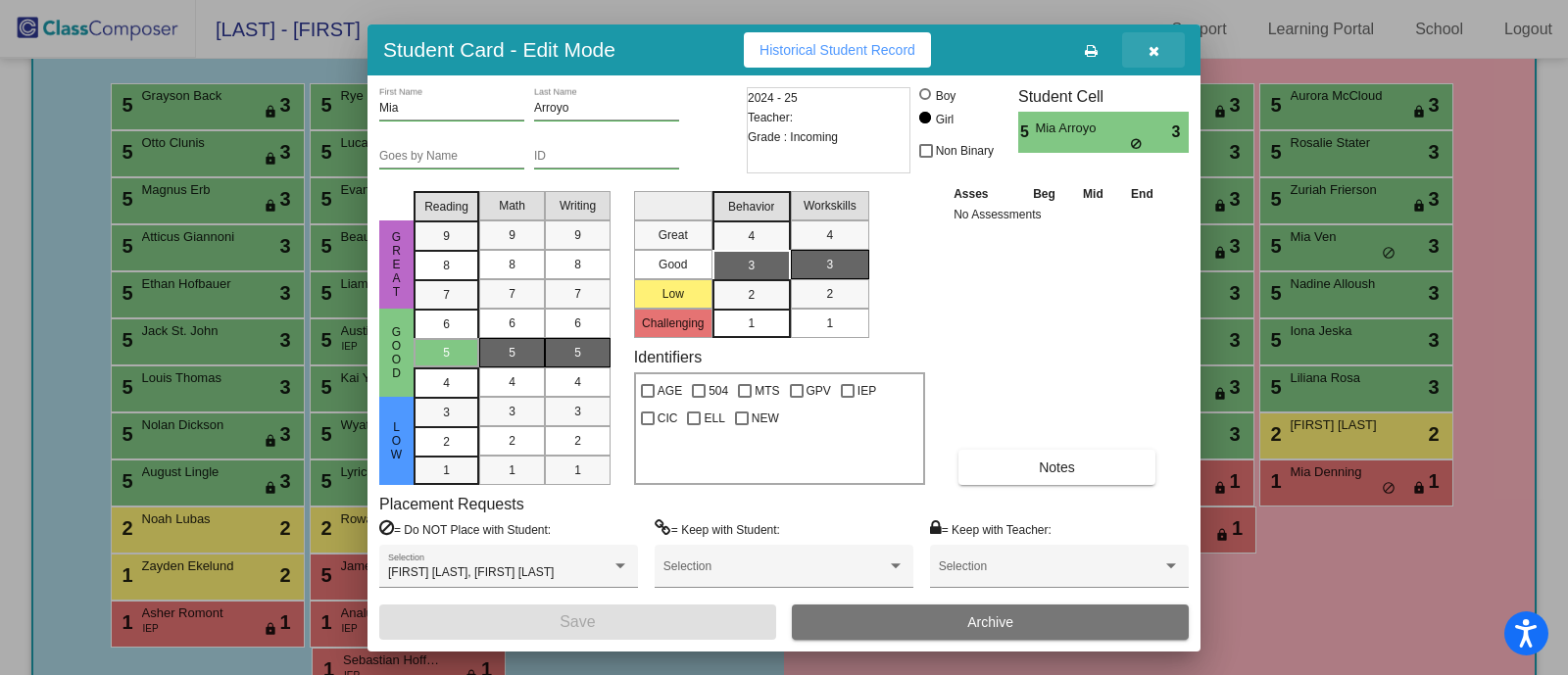 click at bounding box center (1153, 51) 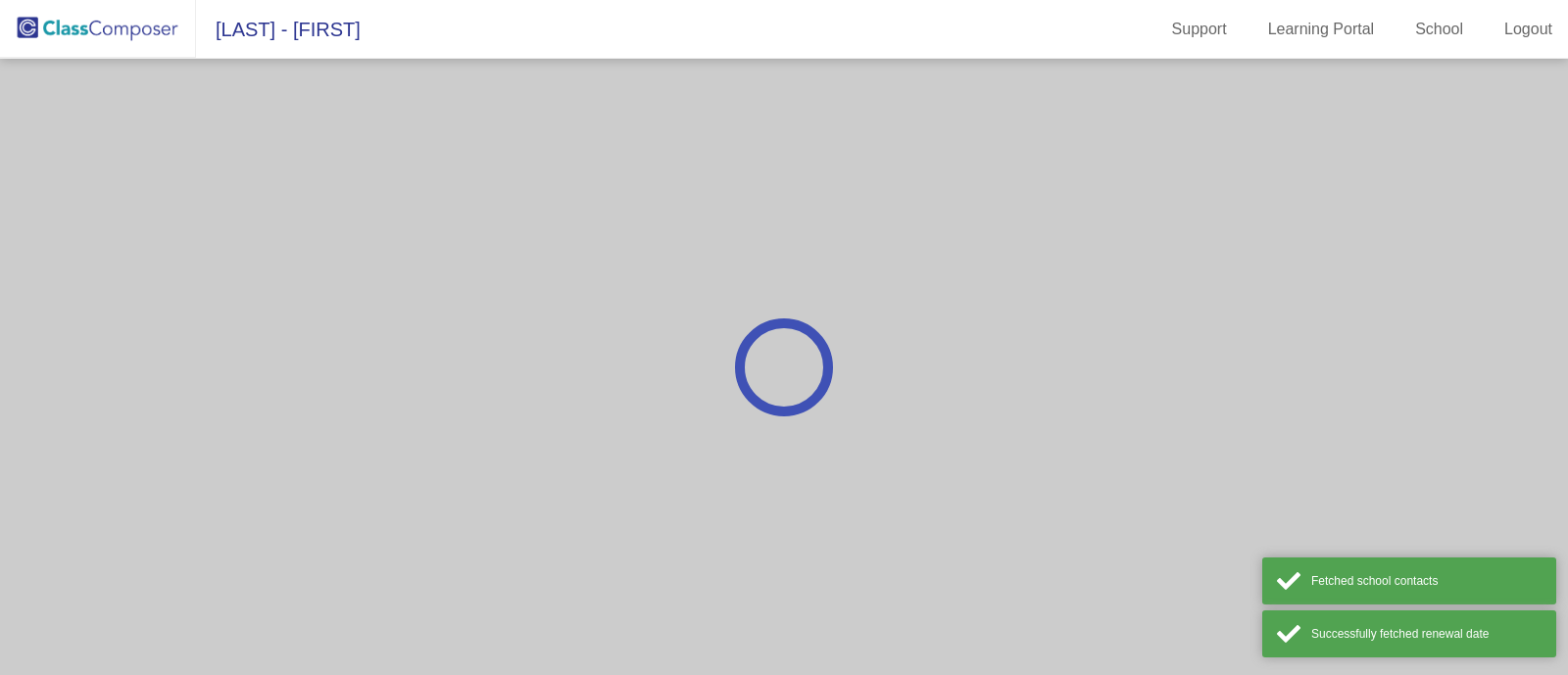 scroll, scrollTop: 0, scrollLeft: 0, axis: both 